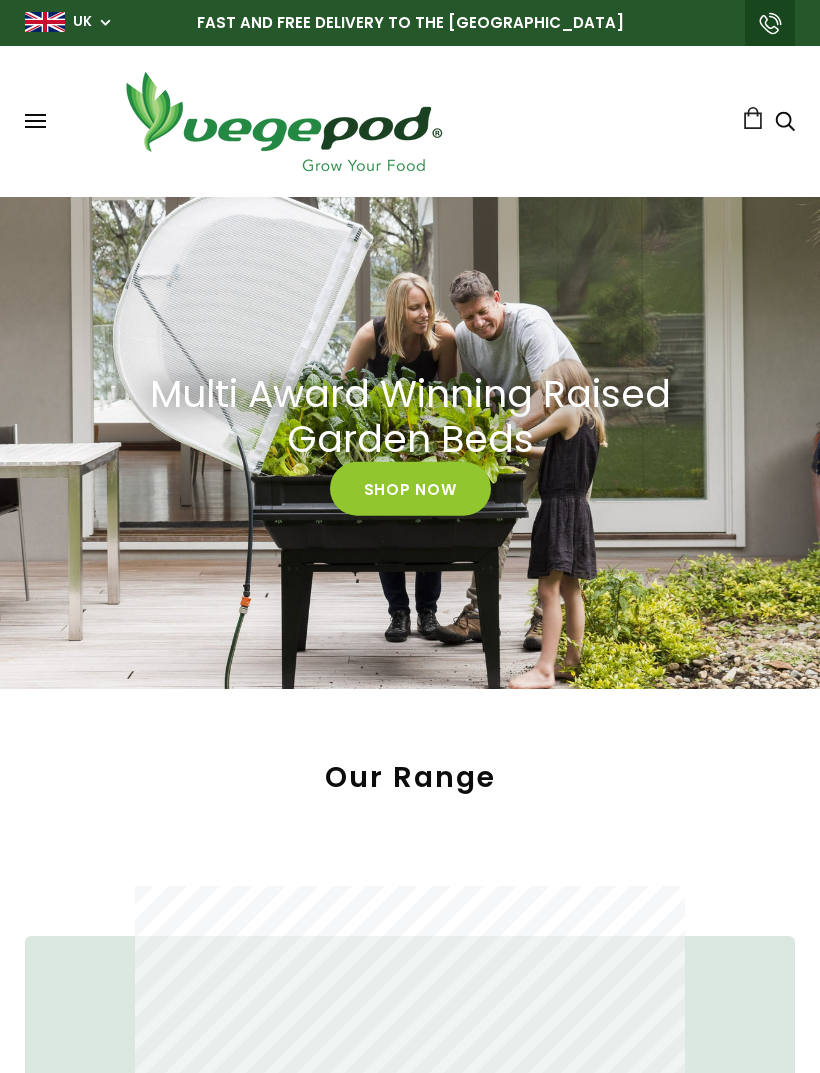 scroll, scrollTop: 0, scrollLeft: 0, axis: both 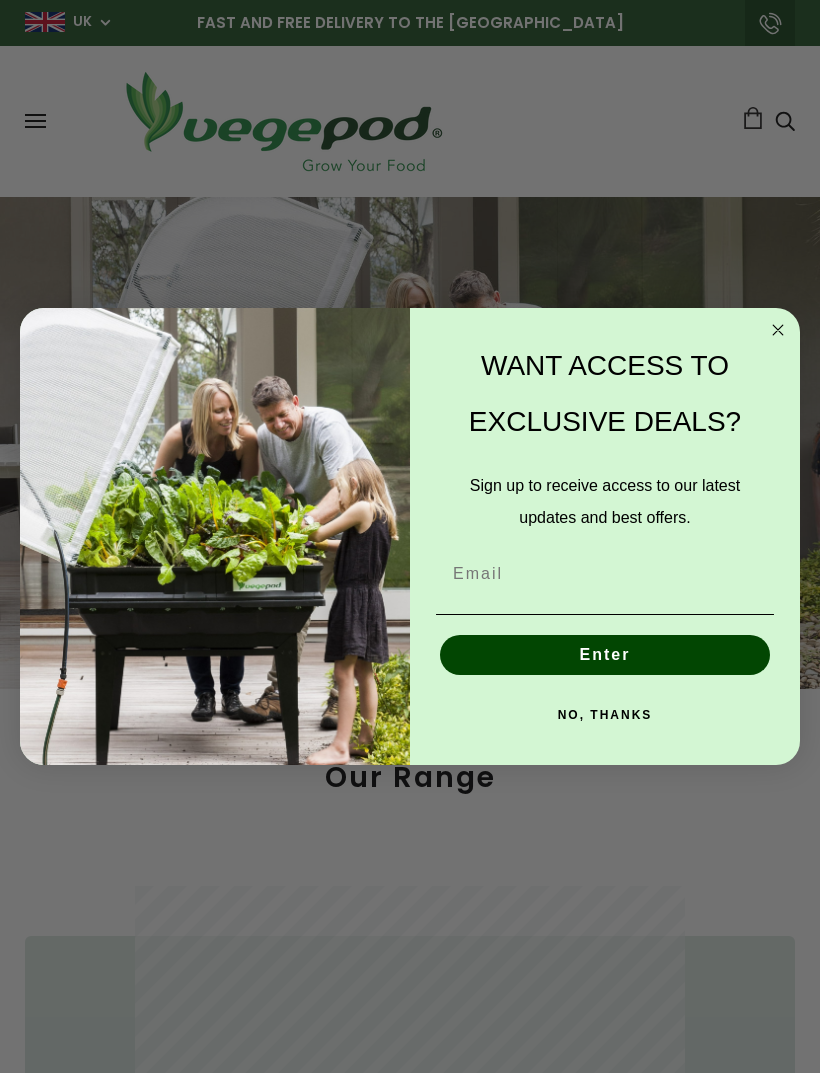 click at bounding box center (605, 574) 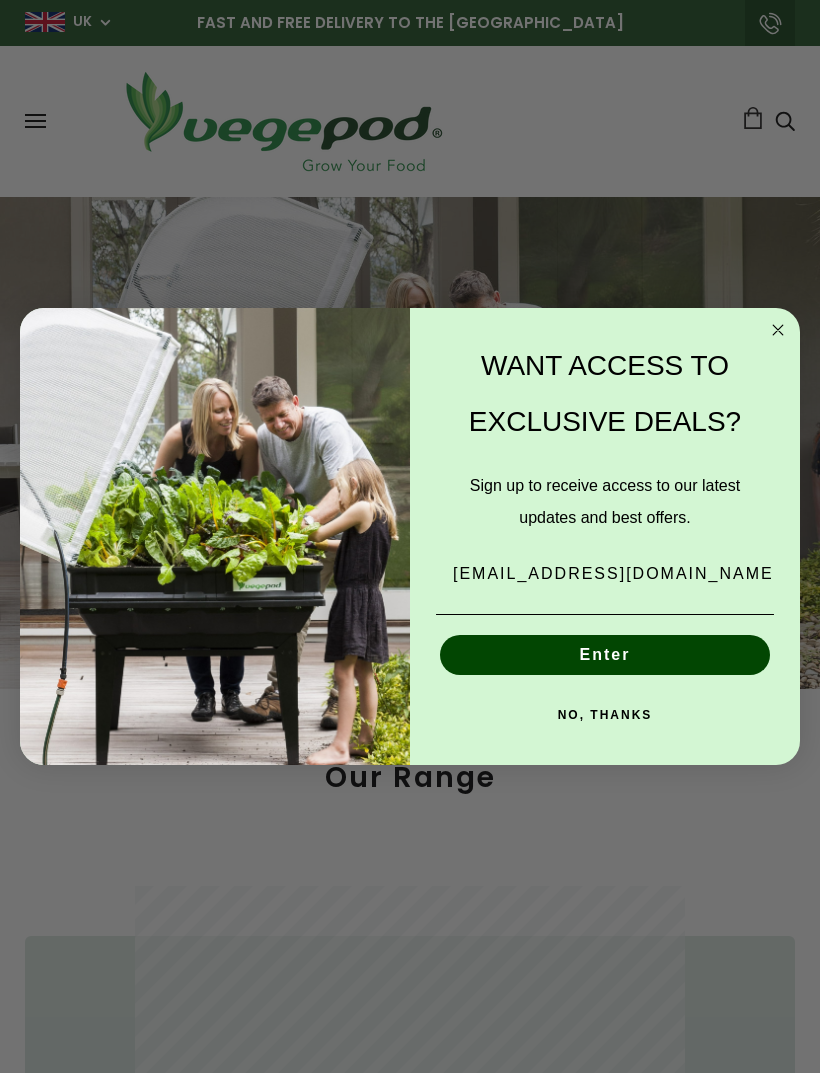scroll, scrollTop: 0, scrollLeft: 377, axis: horizontal 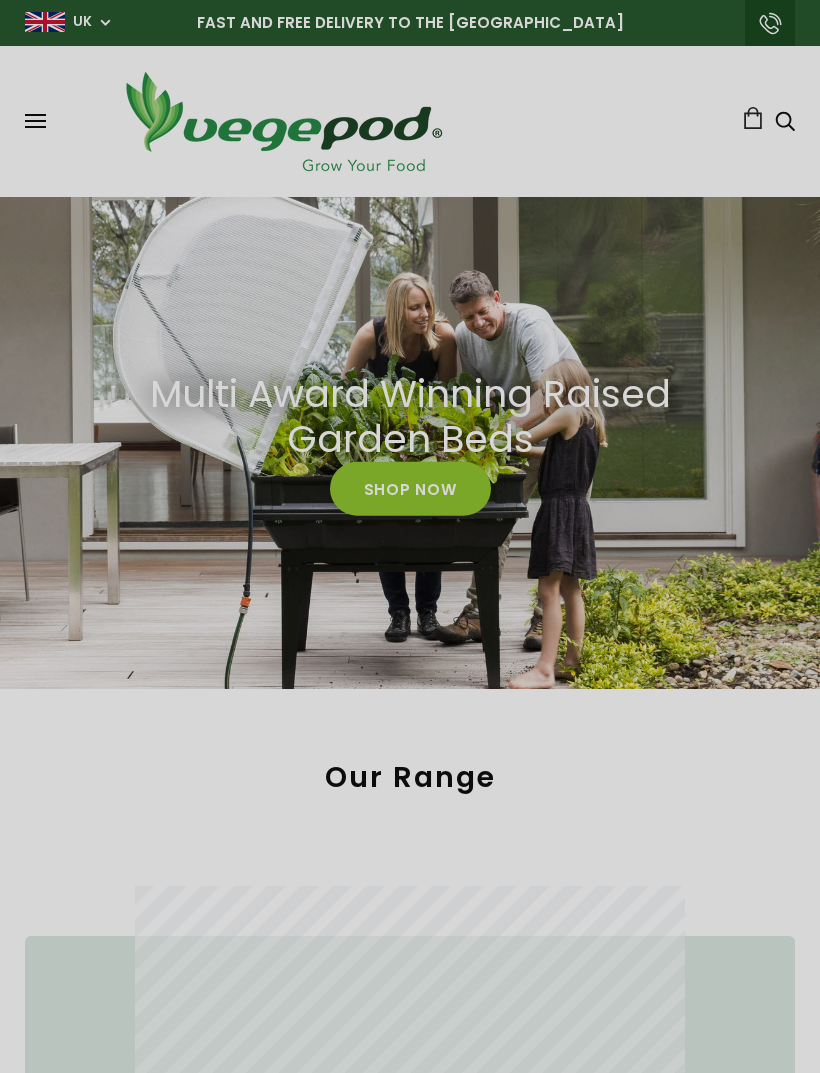 click on "Close dialog THANKS FOR SIGNING UP! A message has been sent to confirm your subscription. Submit" at bounding box center (410, 536) 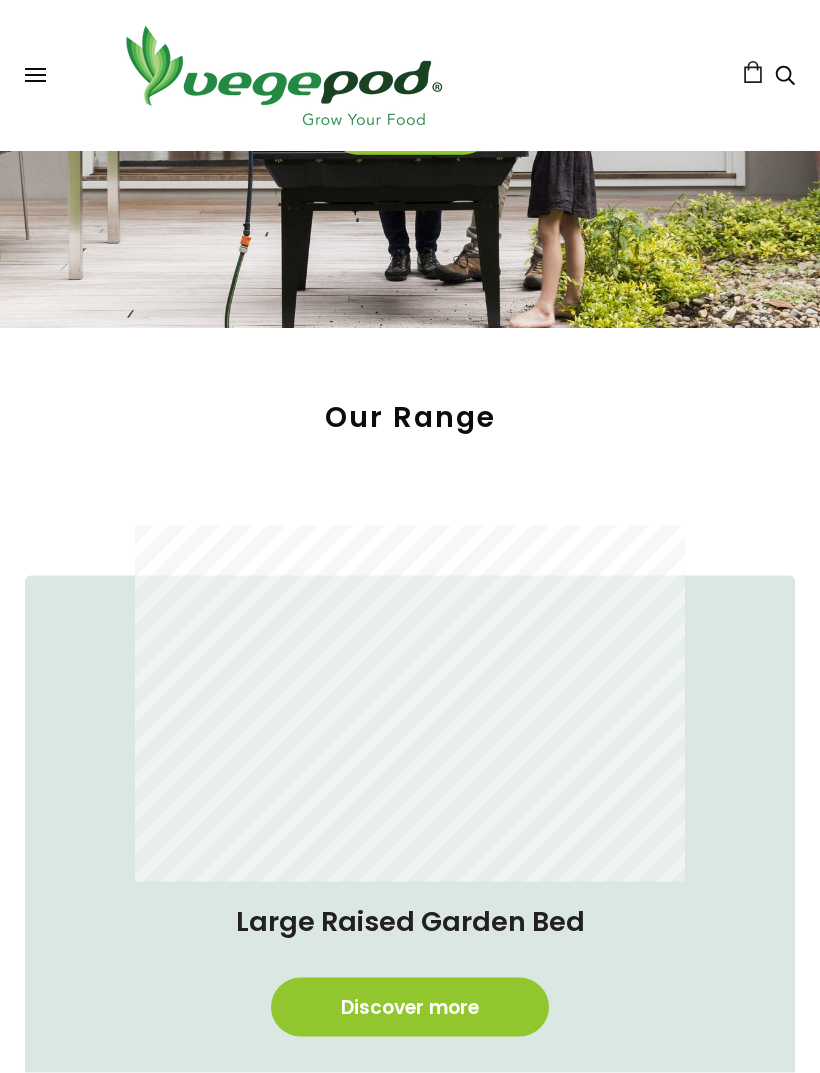 scroll, scrollTop: 362, scrollLeft: 0, axis: vertical 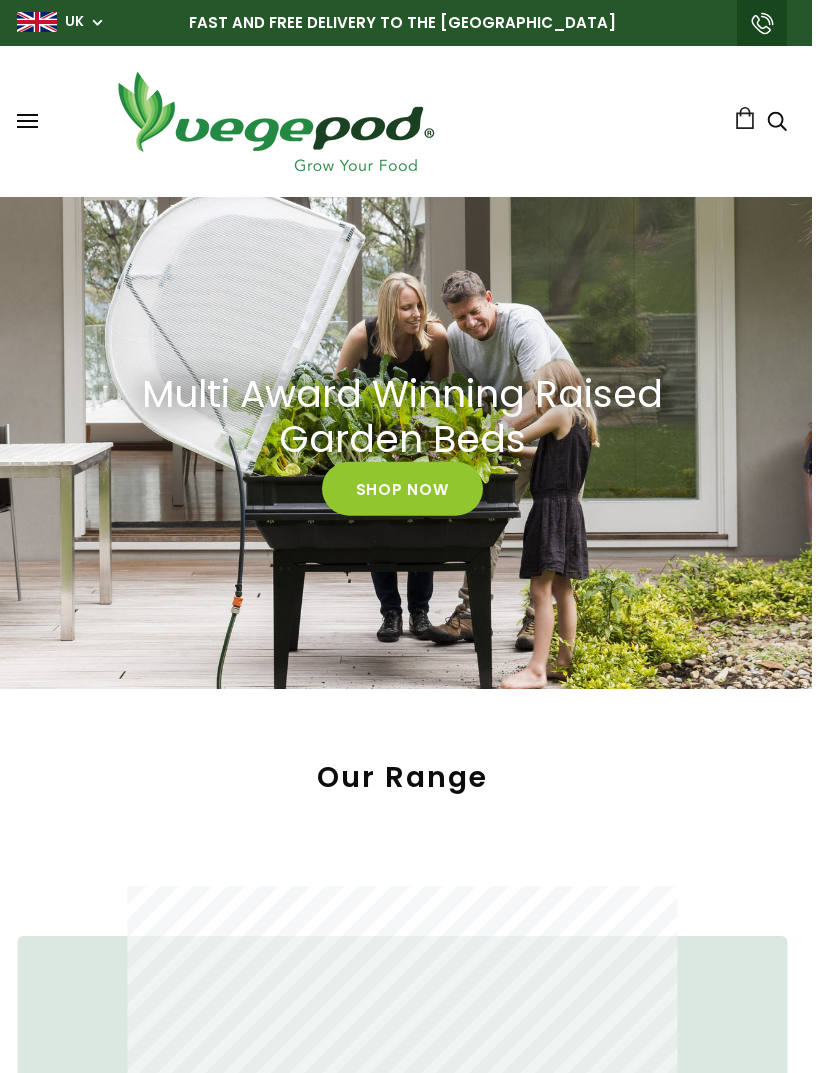 click on "Shop Now" at bounding box center [403, 488] 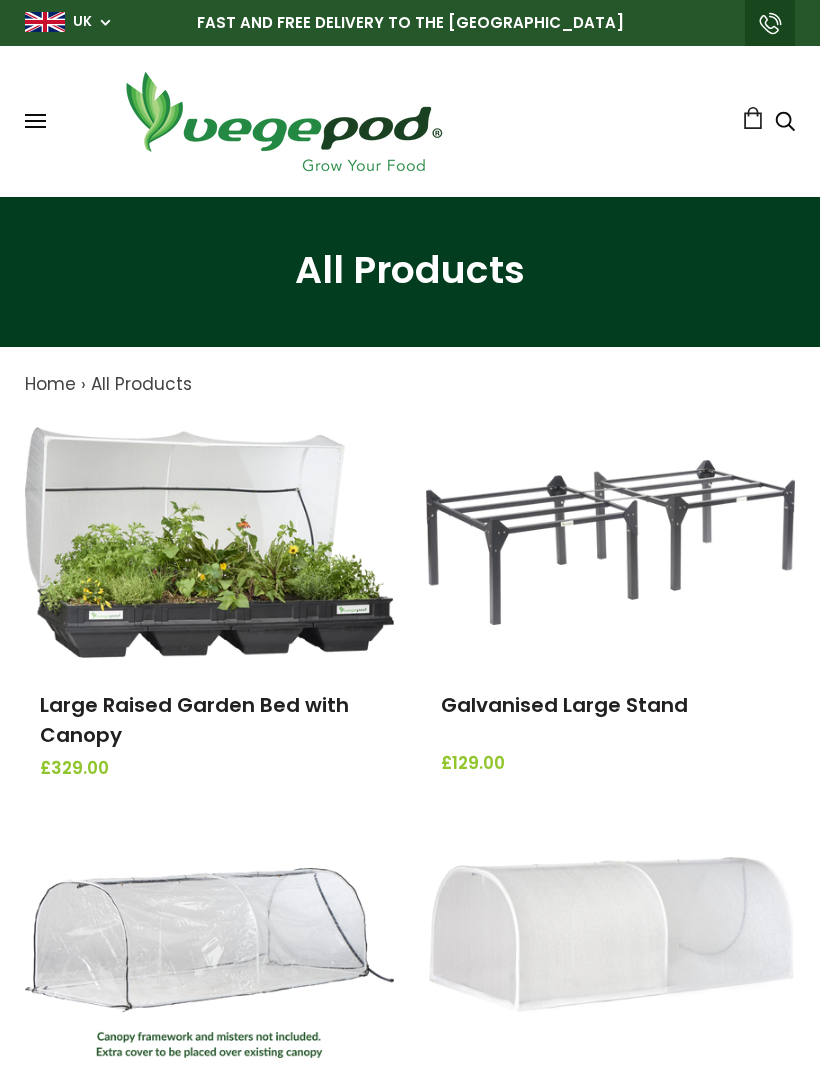 scroll, scrollTop: 0, scrollLeft: 0, axis: both 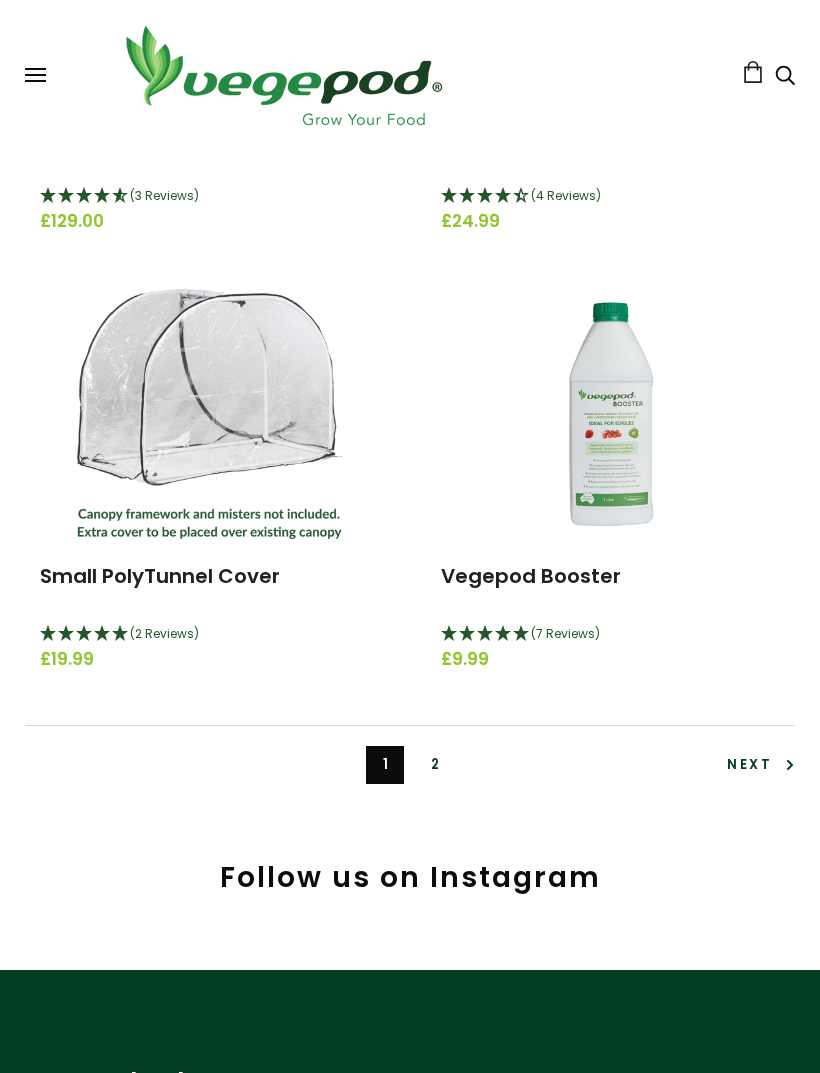 click on "Next" at bounding box center [761, 765] 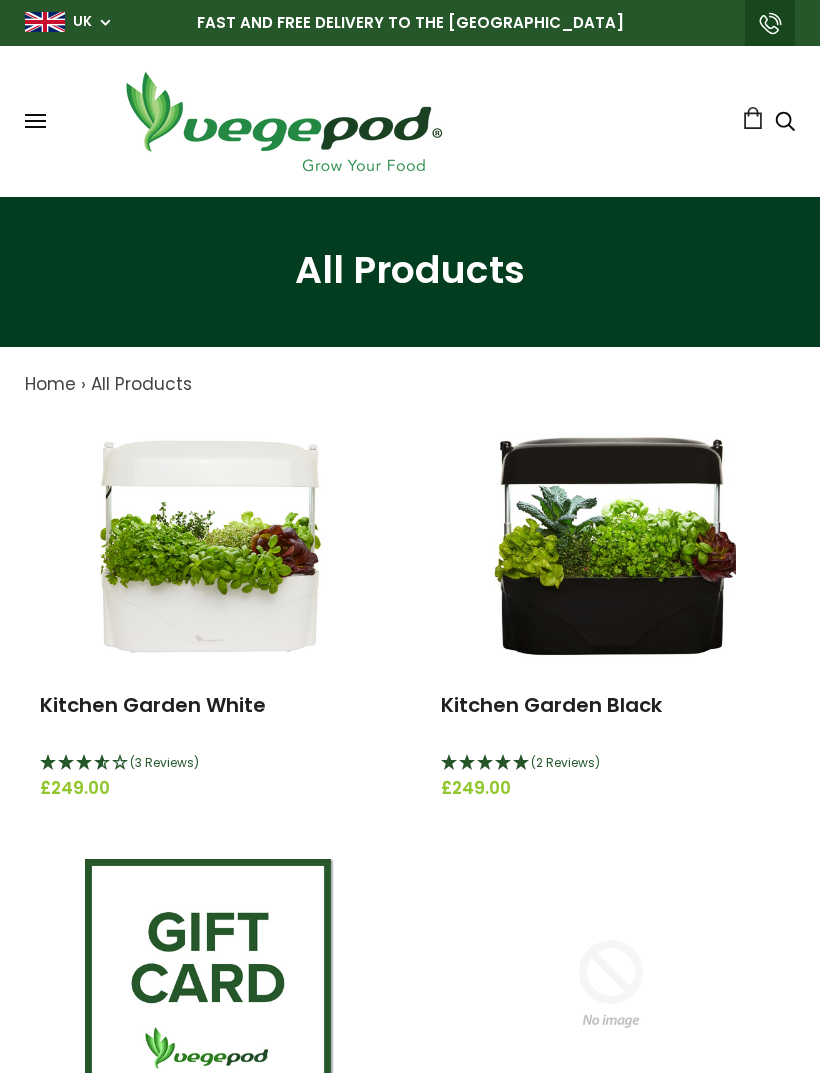 scroll, scrollTop: 0, scrollLeft: 0, axis: both 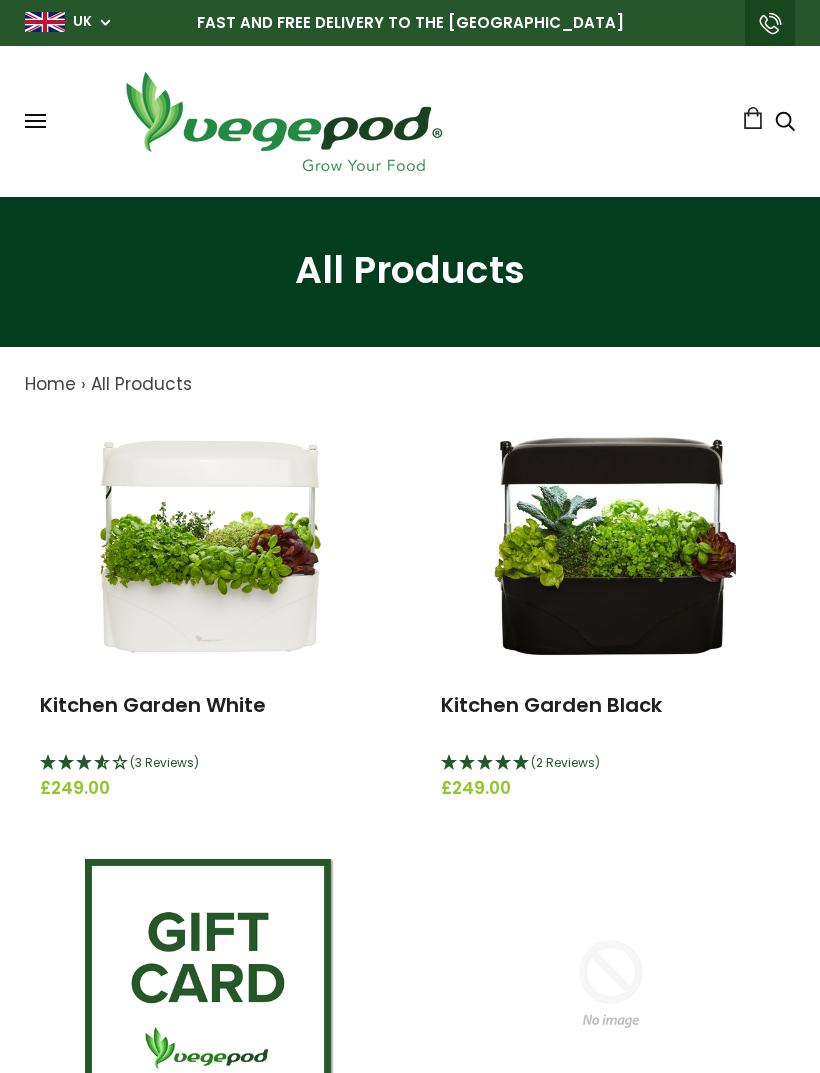 click at bounding box center [35, 127] 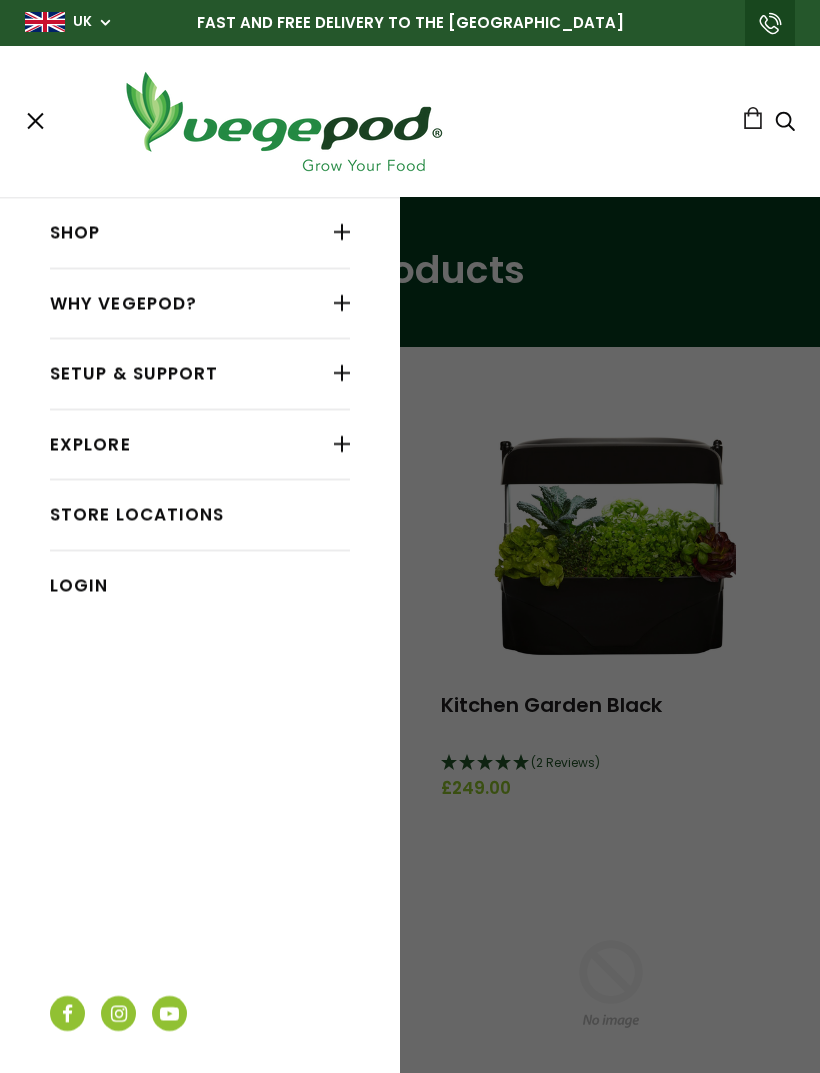click on "Shop" at bounding box center (200, 233) 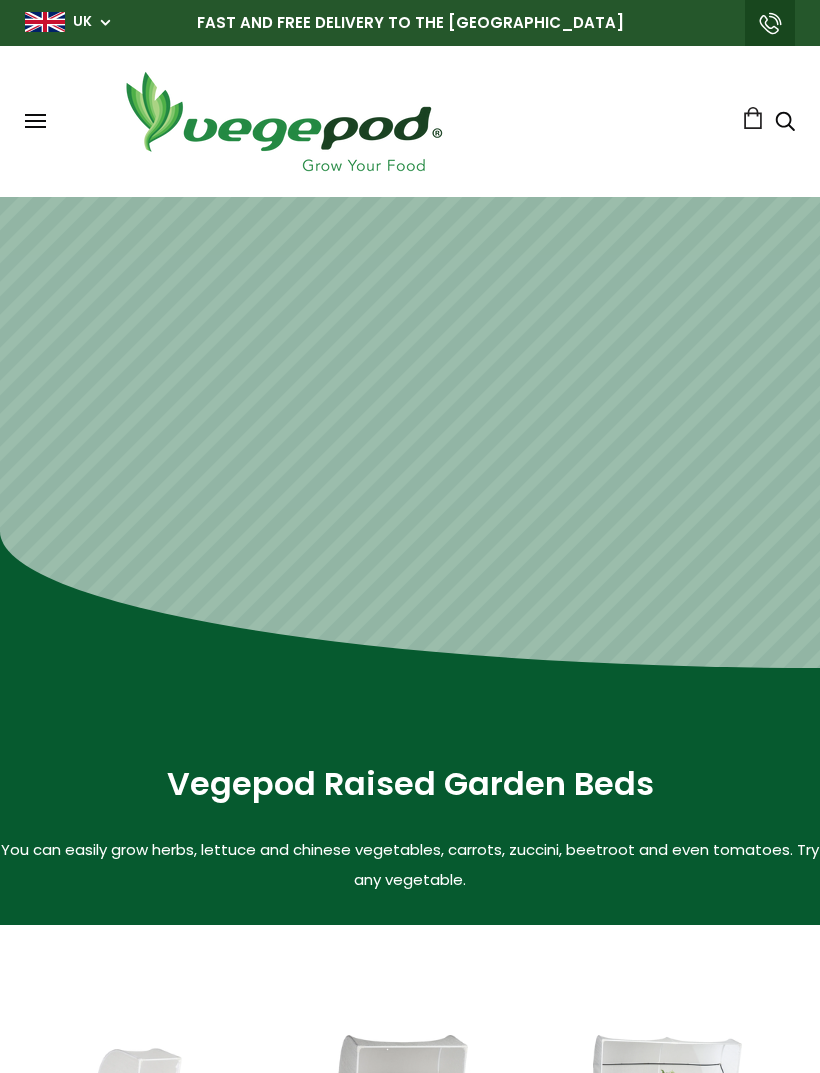 scroll, scrollTop: 0, scrollLeft: 0, axis: both 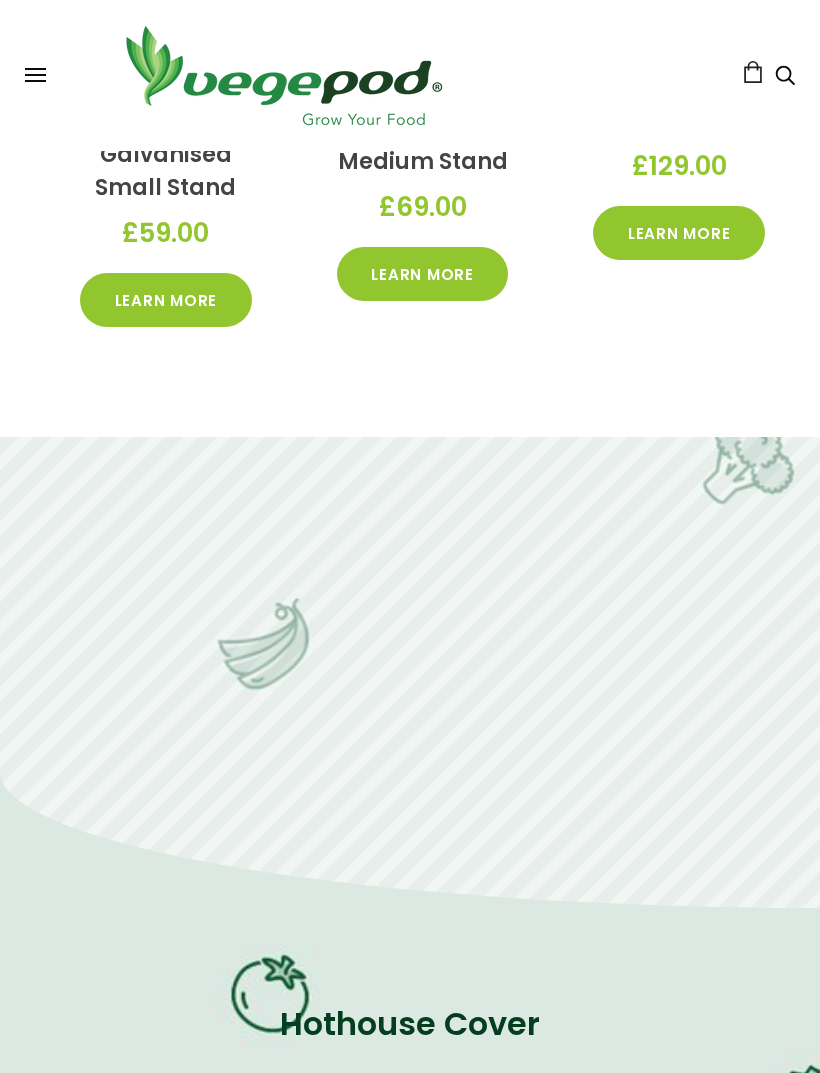 click on "Hothouse Cover" at bounding box center [410, 1023] 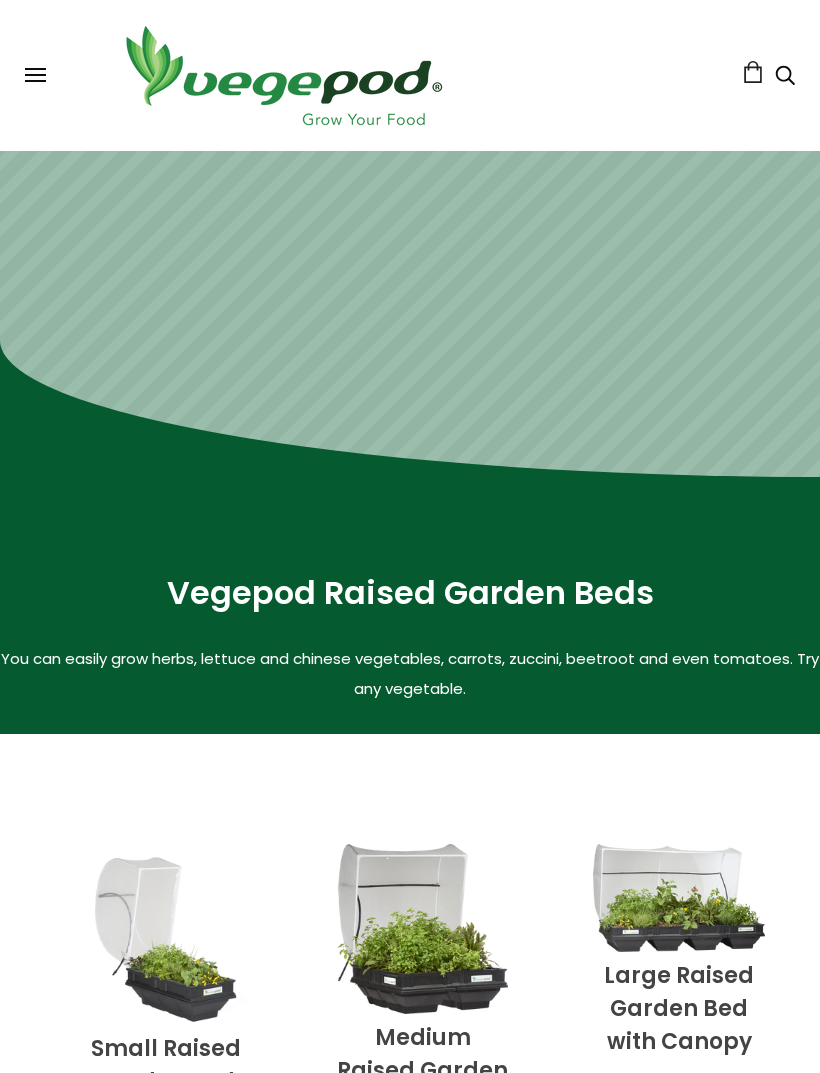 scroll, scrollTop: 0, scrollLeft: 0, axis: both 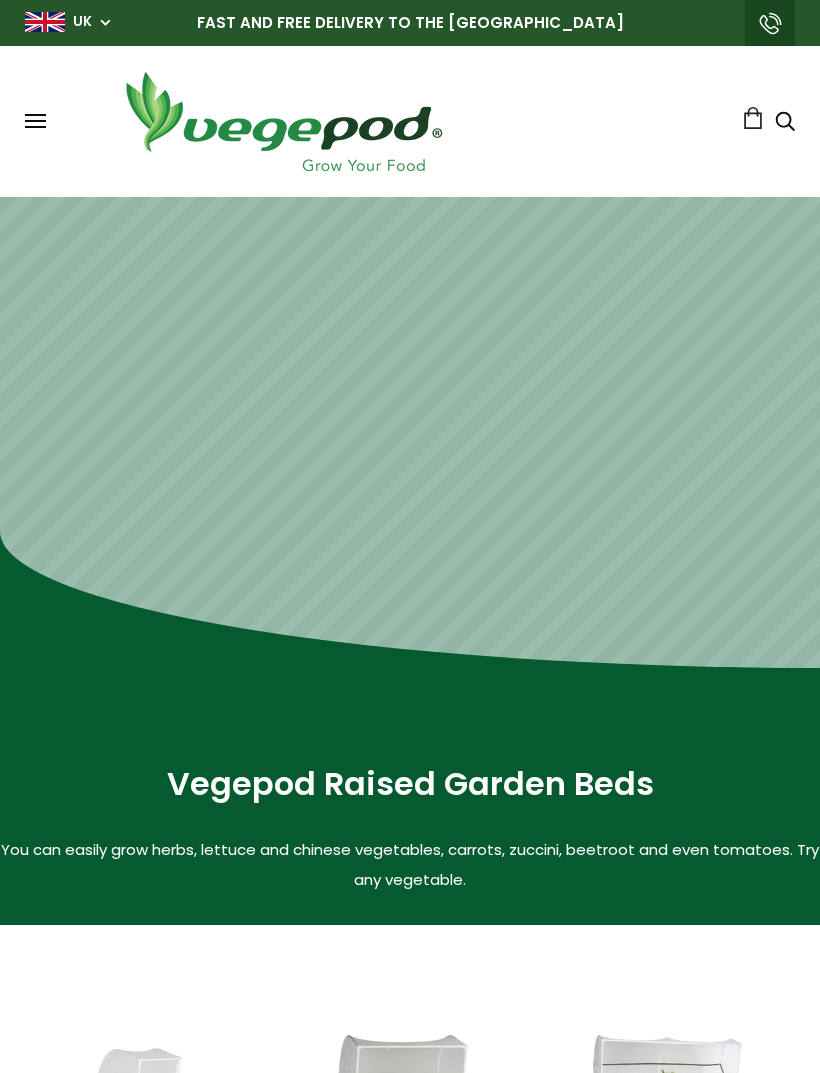 click at bounding box center (35, 121) 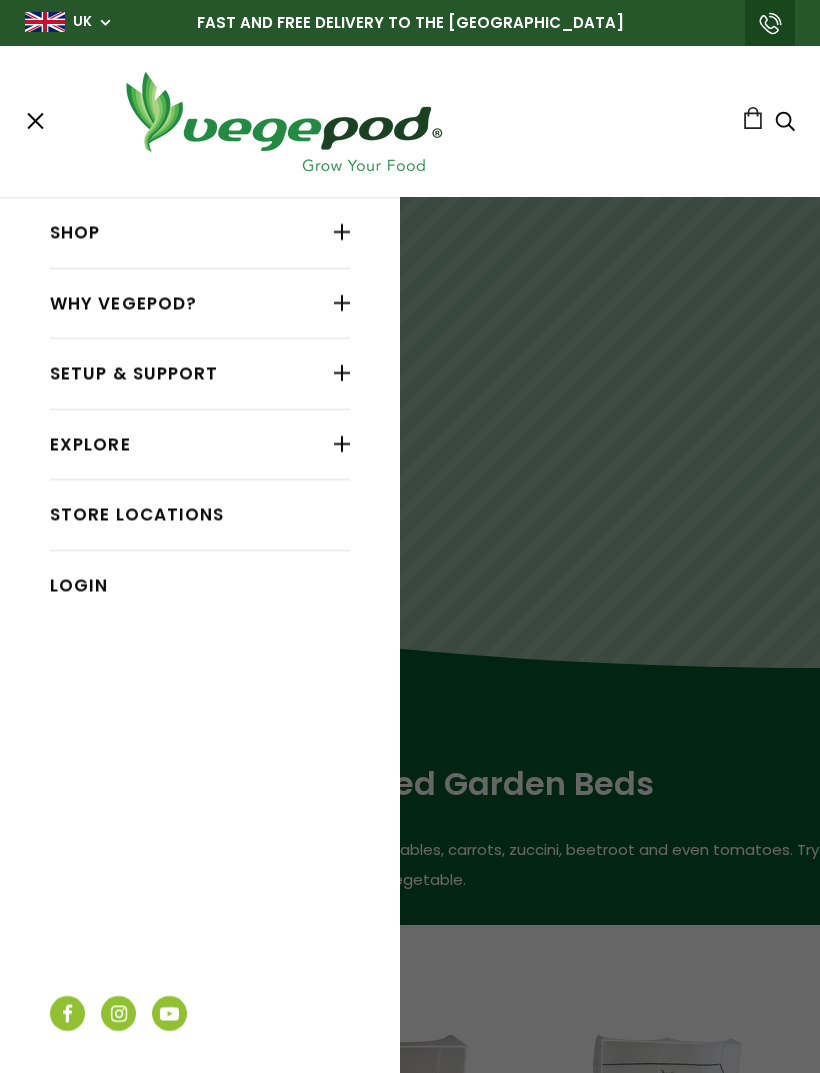 click on "Shop" at bounding box center [200, 233] 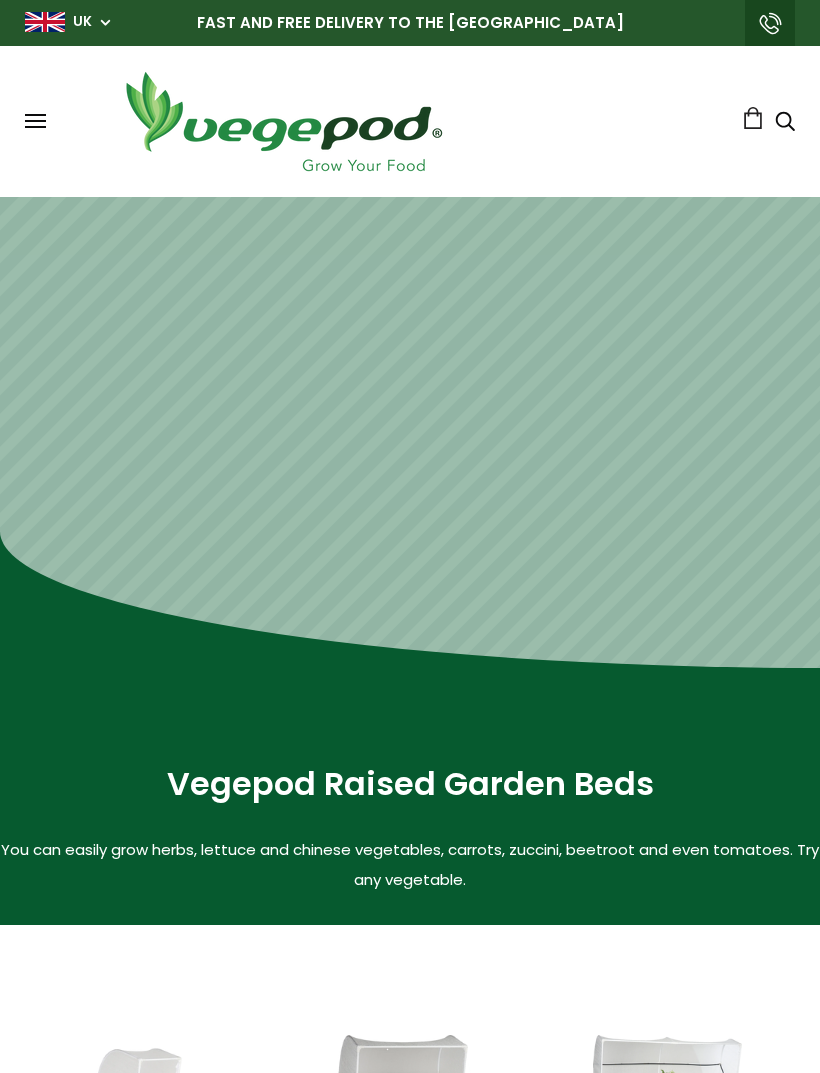 scroll, scrollTop: 0, scrollLeft: 0, axis: both 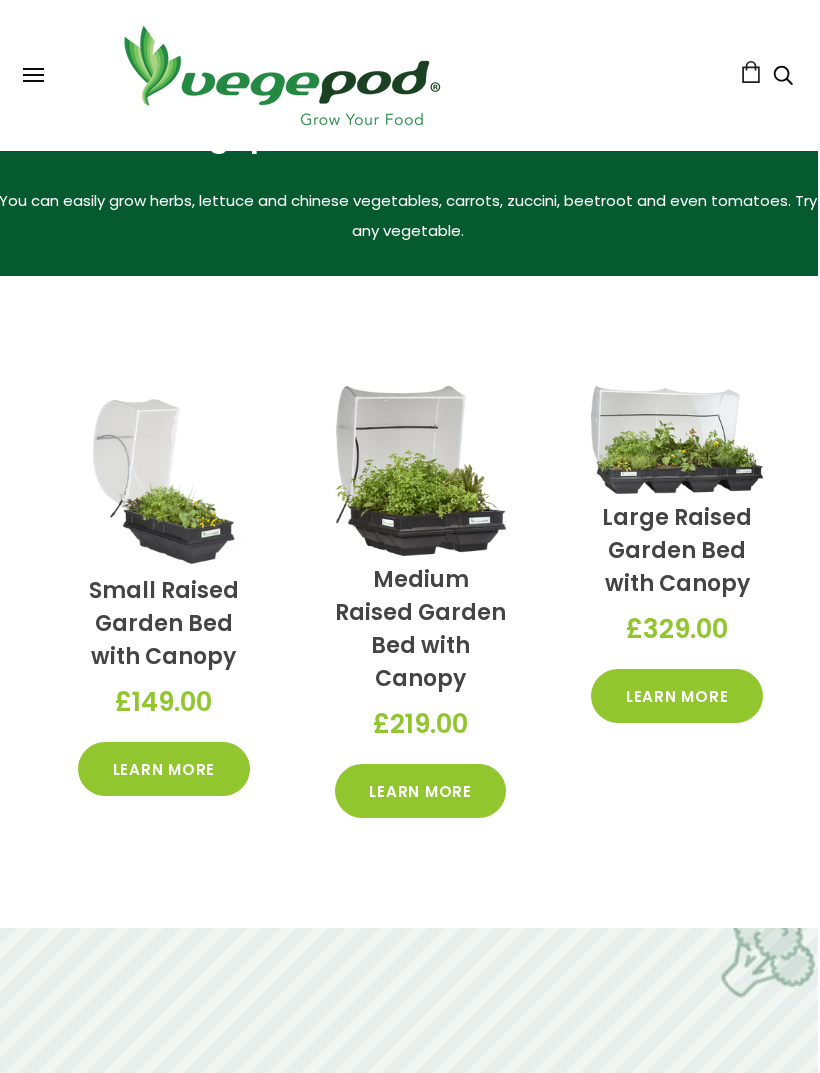 click on "Shop  Vegepod Bundles
Vegepods
Stands & Trolleys
Kitchen Garden
Accessories & Other Products
VegeBag
Why Vegepod?  Vegepod Features Kitchen Garden Features Why a Vegepod is a Contained Garden Why a Vegepod is the ultimate Raised Garden Bed Why a Vegepod is your Greenhouse Why a Vegepod is your PolyTunnel
Setup & Support  FAQ Vegepod Assembly Kitchen Garden Assembly How to Fill Your Vegepod How and What to Plant
Explore  News Community Gardening Programs
Store Locations
0" at bounding box center [408, 75] 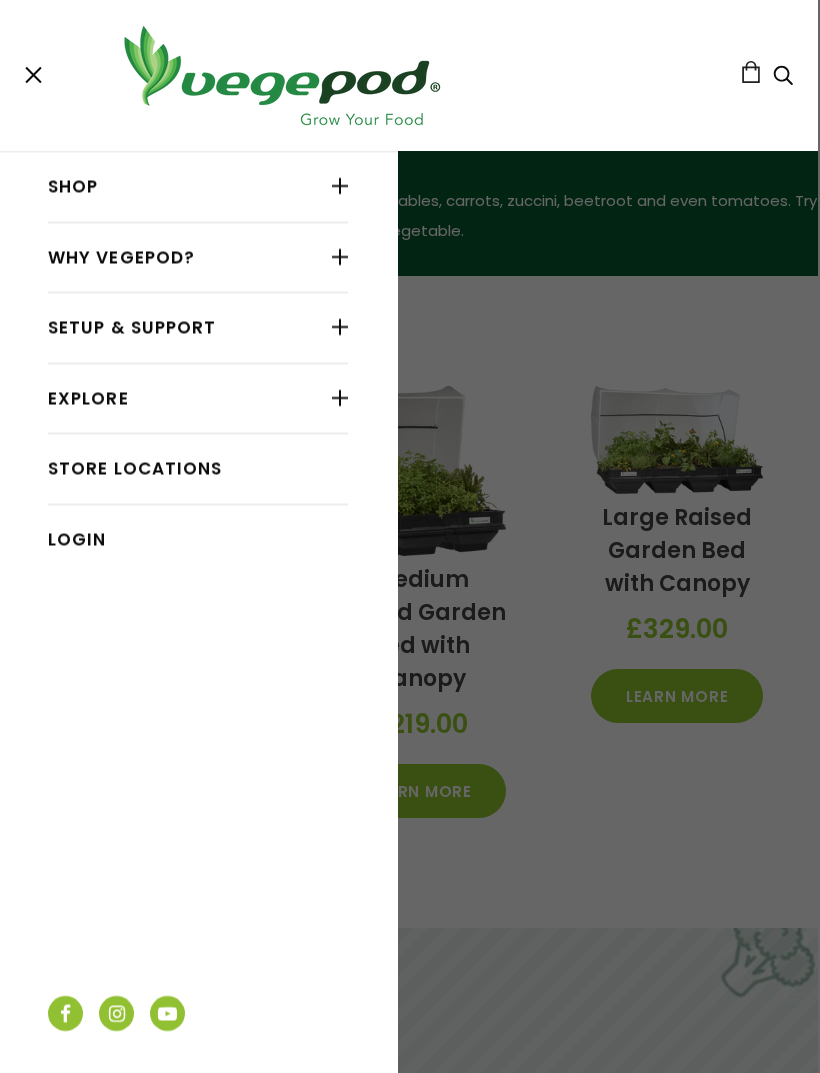 click on "Shop
Vegepod Bundles Vegepods Stands & Trolleys Kitchen Garden Accessories & Other Products VegeBag Why Vegepod?
Vegepod Features Kitchen Garden Features Why a Vegepod is a Contained Garden Why a Vegepod is the ultimate Raised Garden Bed Why a Vegepod is your Greenhouse Why a Vegepod is your PolyTunnel Setup & Support
FAQ Vegepod Assembly Kitchen Garden Assembly How to Fill Your Vegepod How and What to Plant Explore
News Community Gardening Programs Store Locations Login" at bounding box center [198, 612] 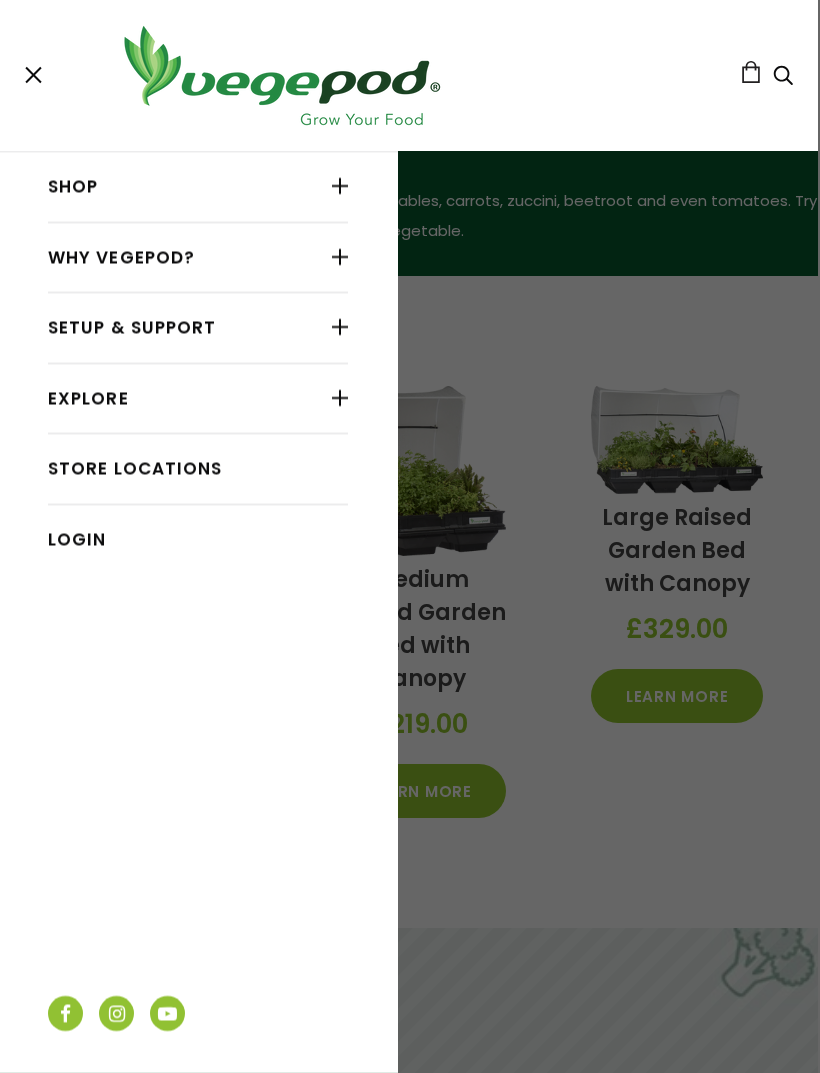 click at bounding box center (751, 72) 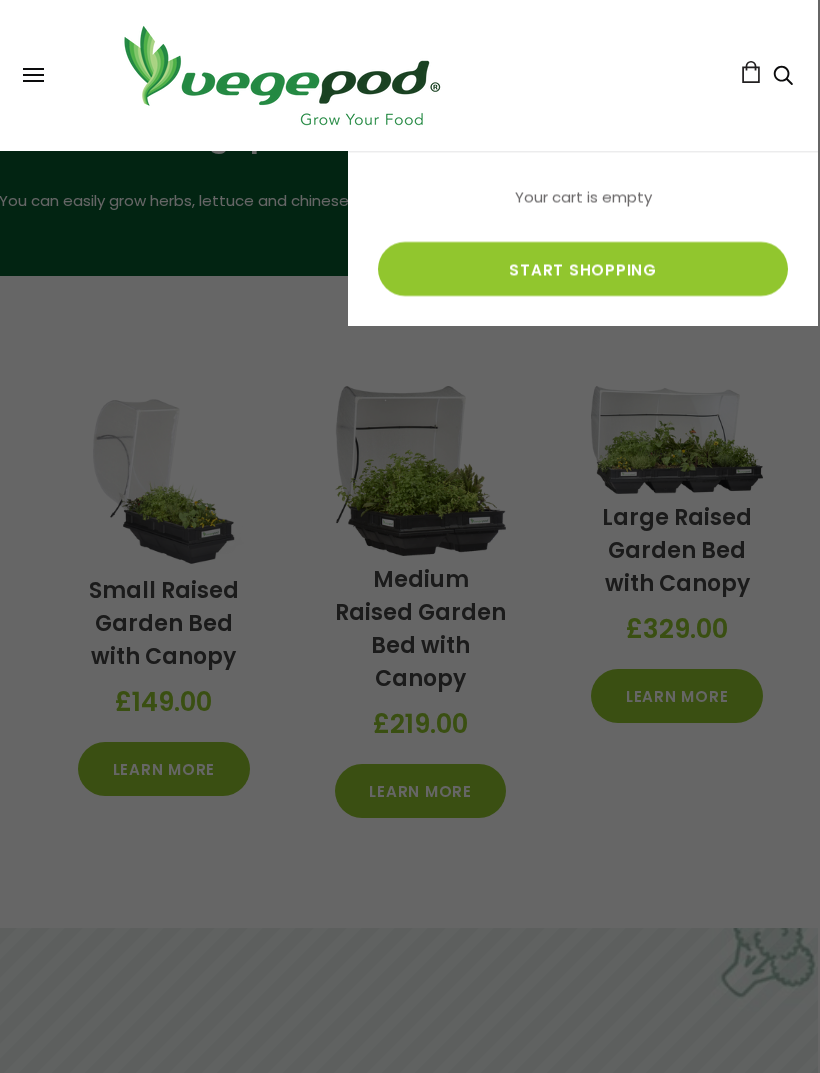 click on "Start shopping" at bounding box center [583, 269] 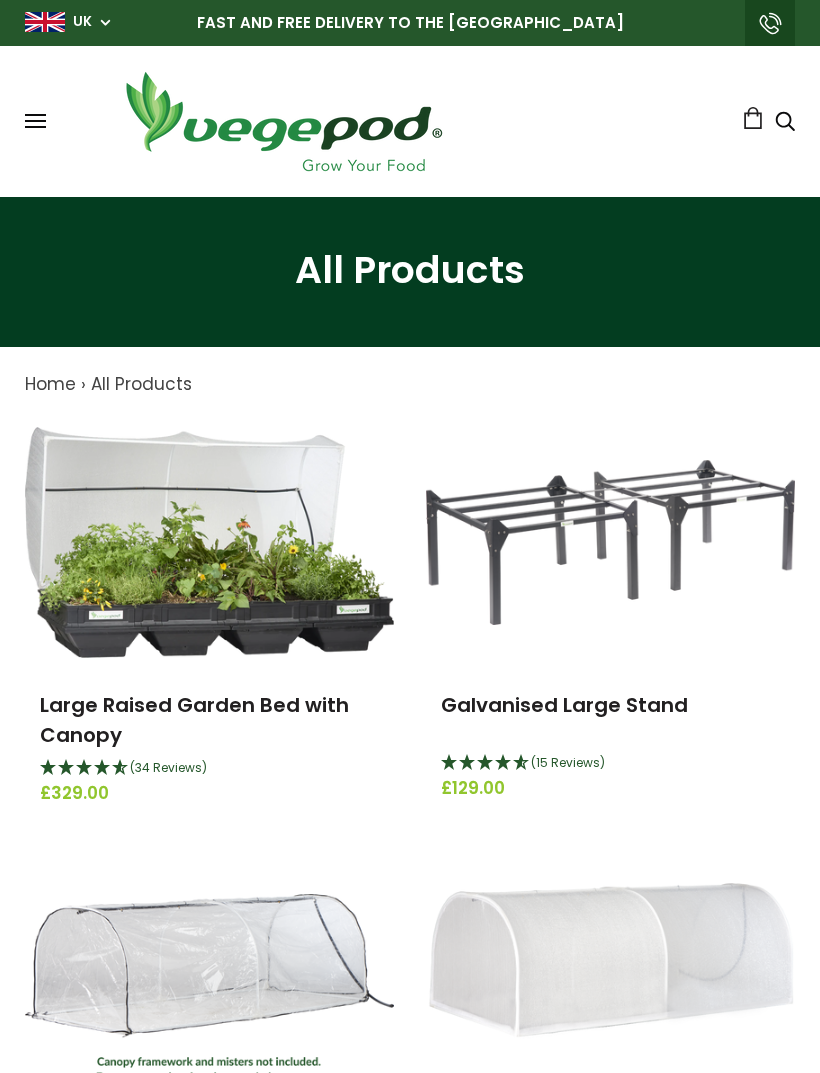 scroll, scrollTop: 0, scrollLeft: 0, axis: both 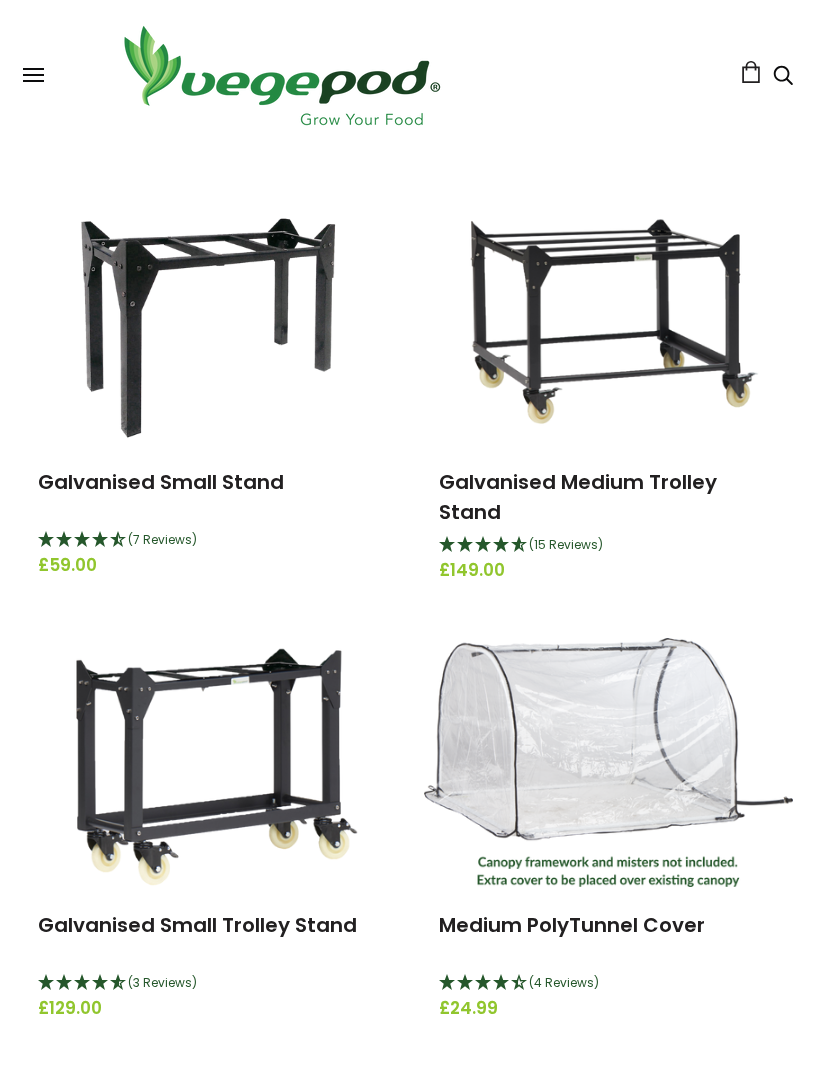 click at bounding box center (608, 762) 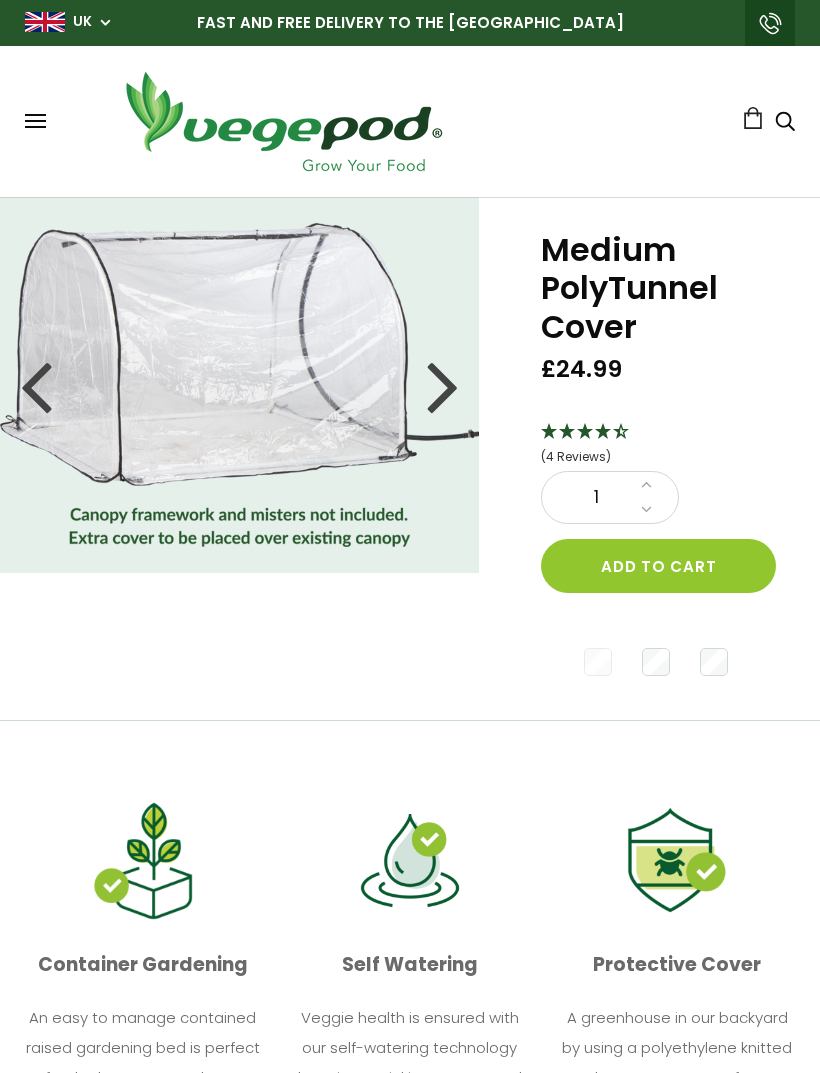 scroll, scrollTop: 151, scrollLeft: 0, axis: vertical 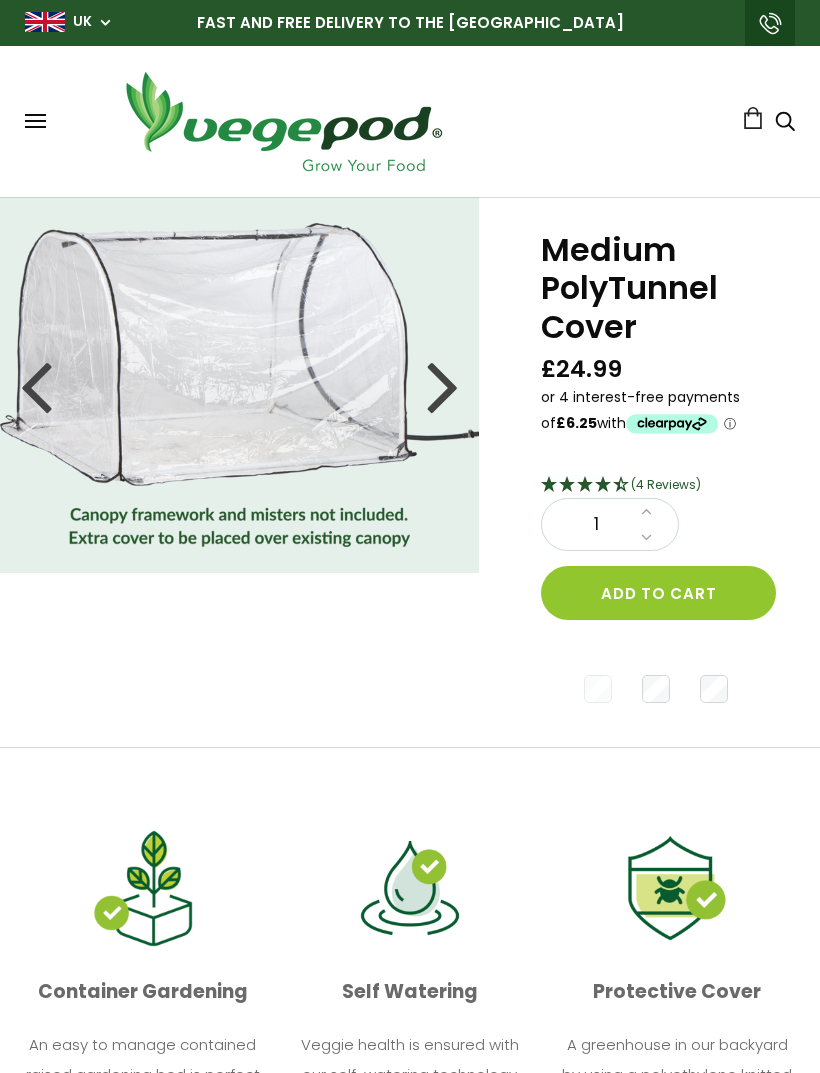 click at bounding box center (443, 385) 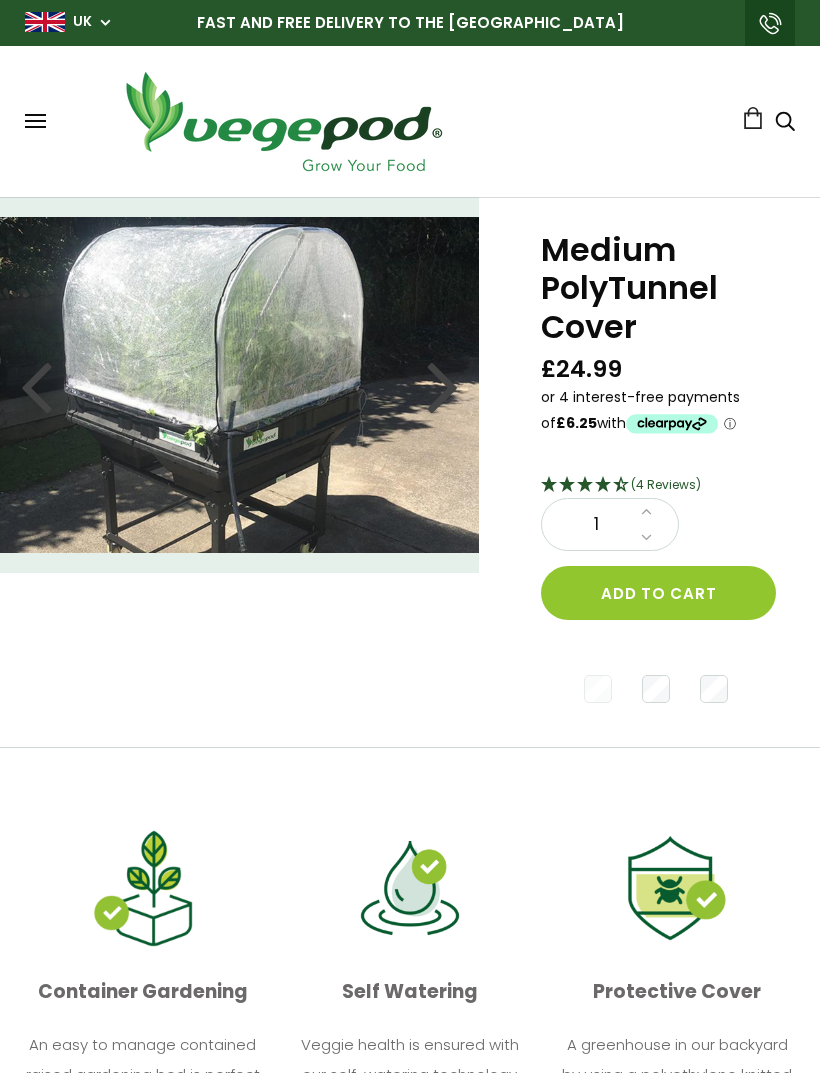 click at bounding box center [443, 385] 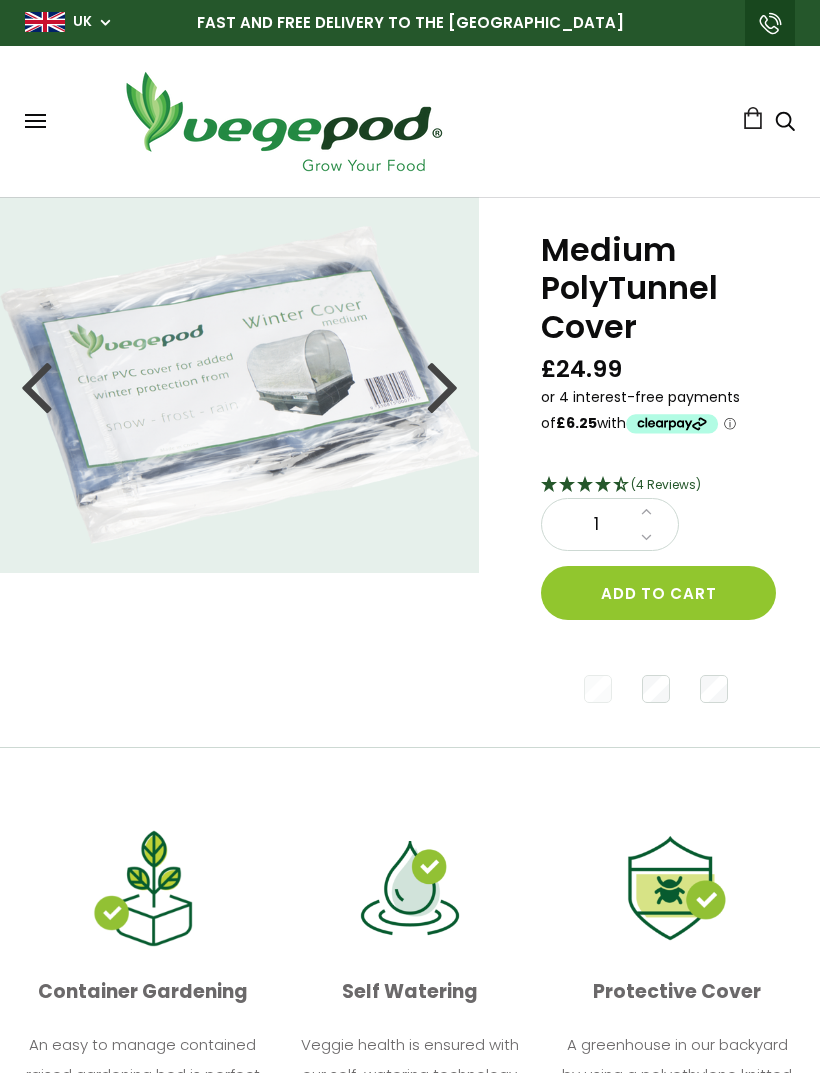 click at bounding box center [443, 385] 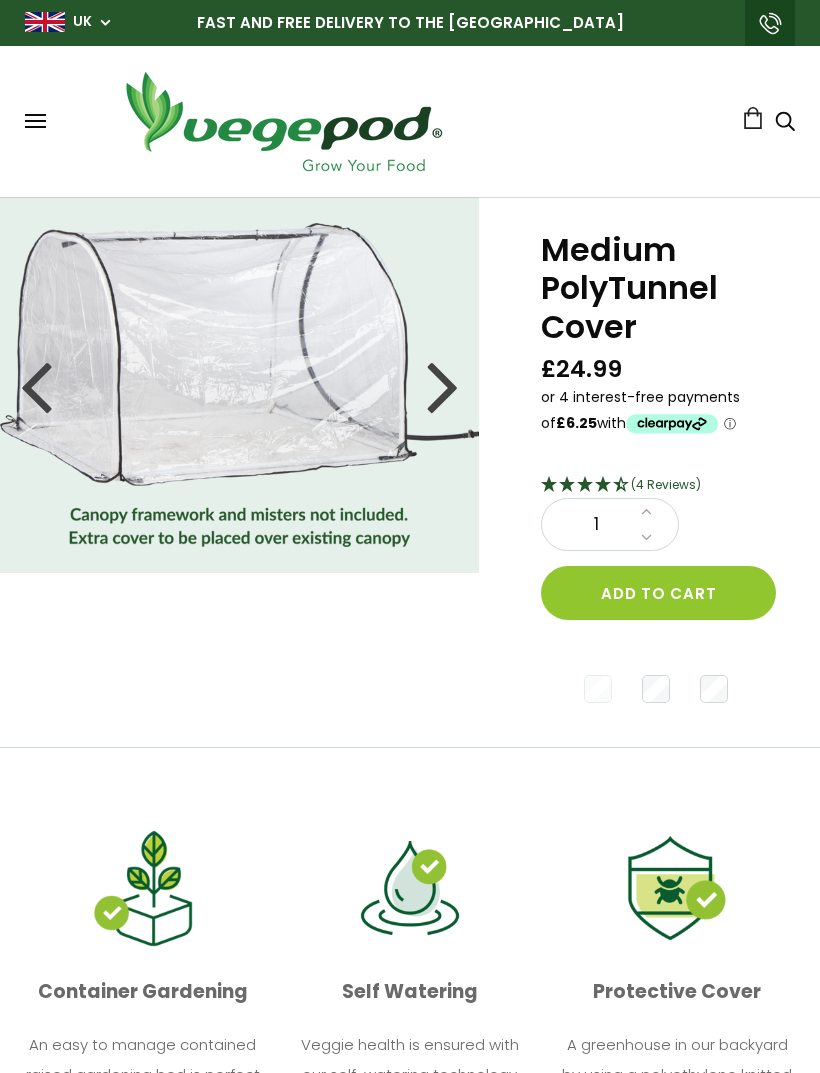 click on "Medium PolyTunnel Cover
£24.99
(4 Reviews)
1
Add to cart" at bounding box center (649, 472) 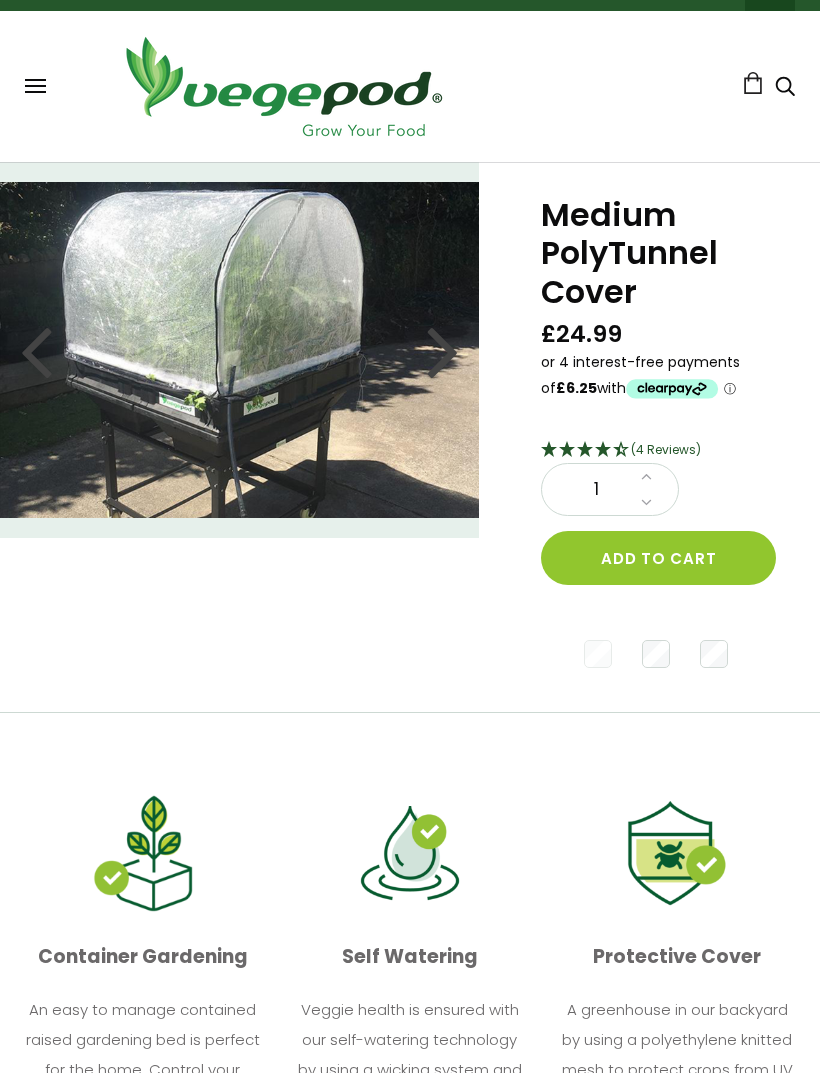 scroll, scrollTop: 36, scrollLeft: 0, axis: vertical 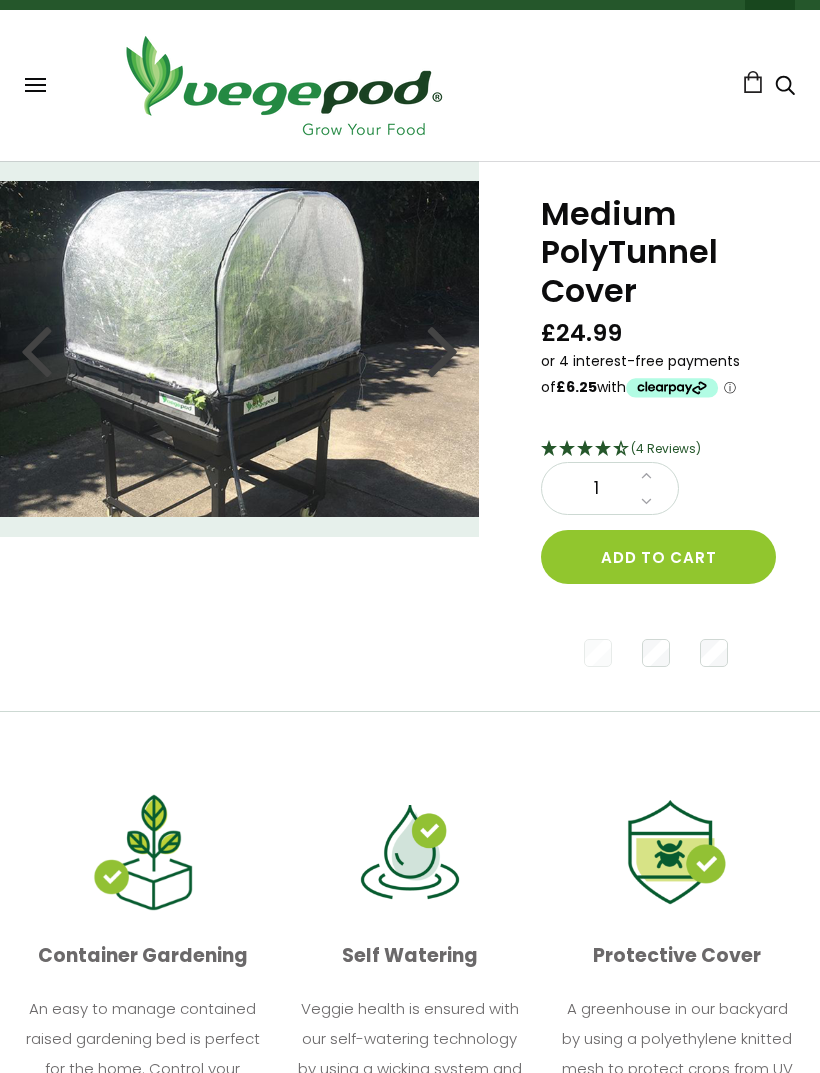 click on "Add to cart" at bounding box center (658, 557) 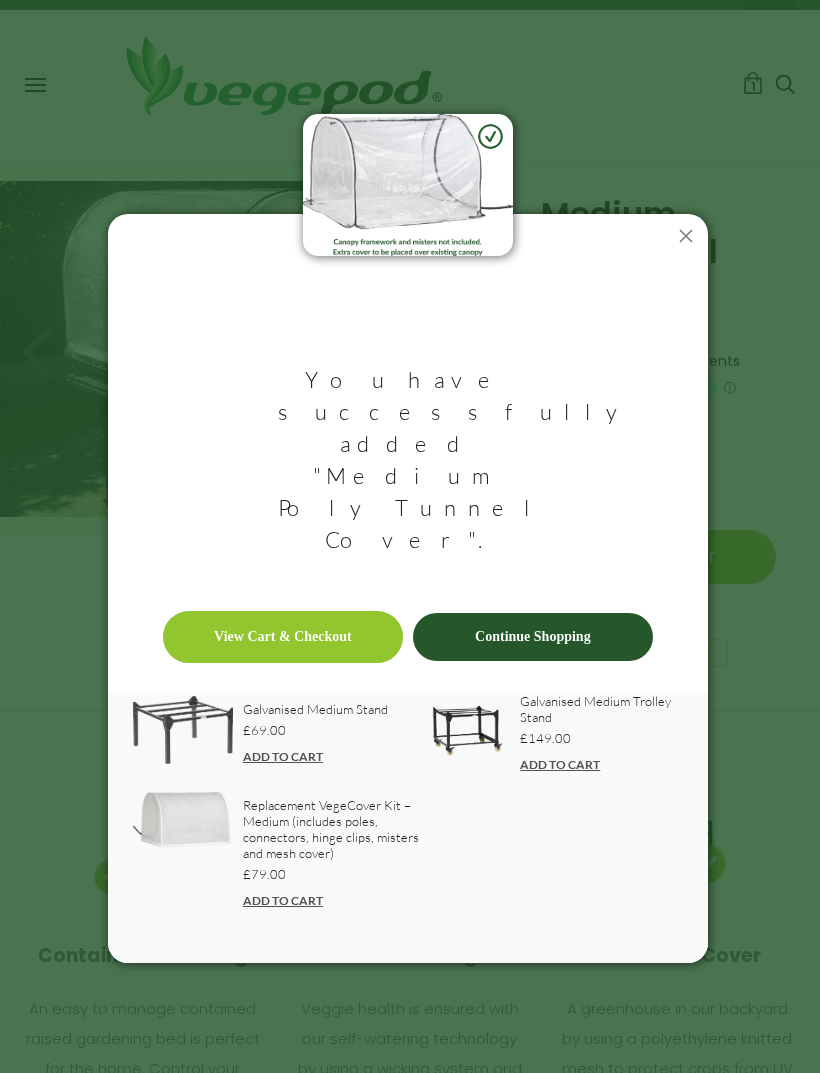 click 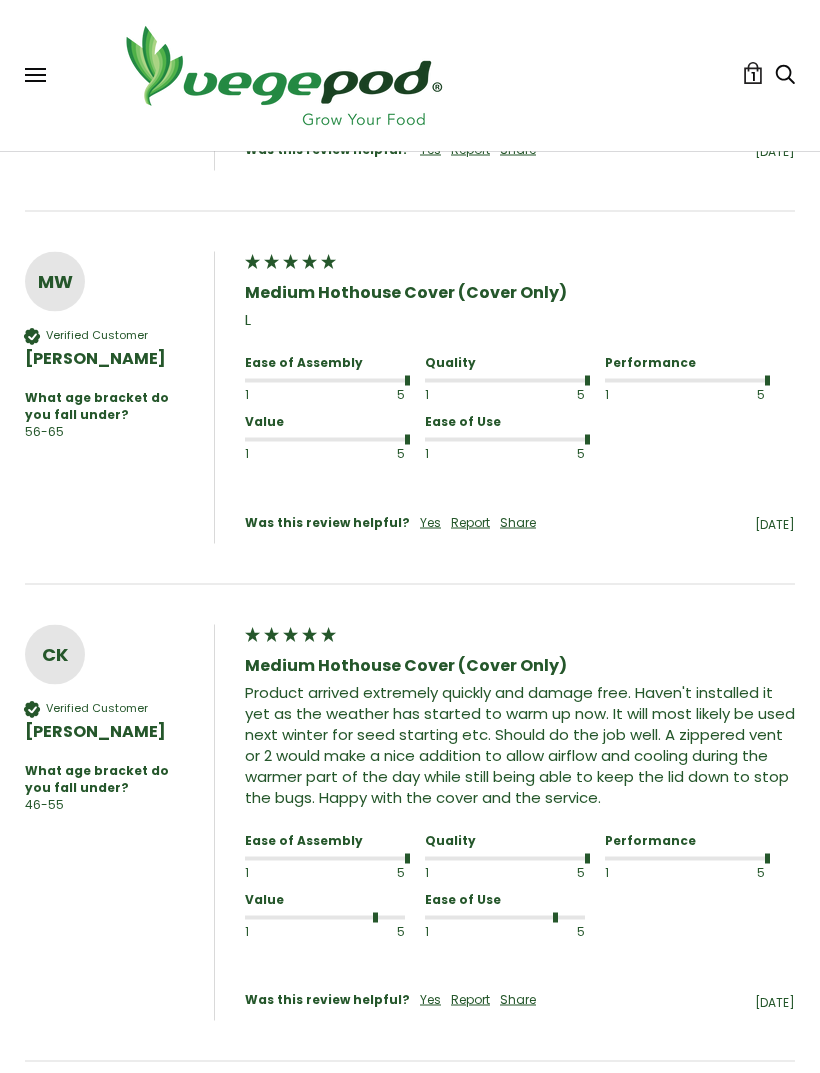scroll, scrollTop: 1573, scrollLeft: 0, axis: vertical 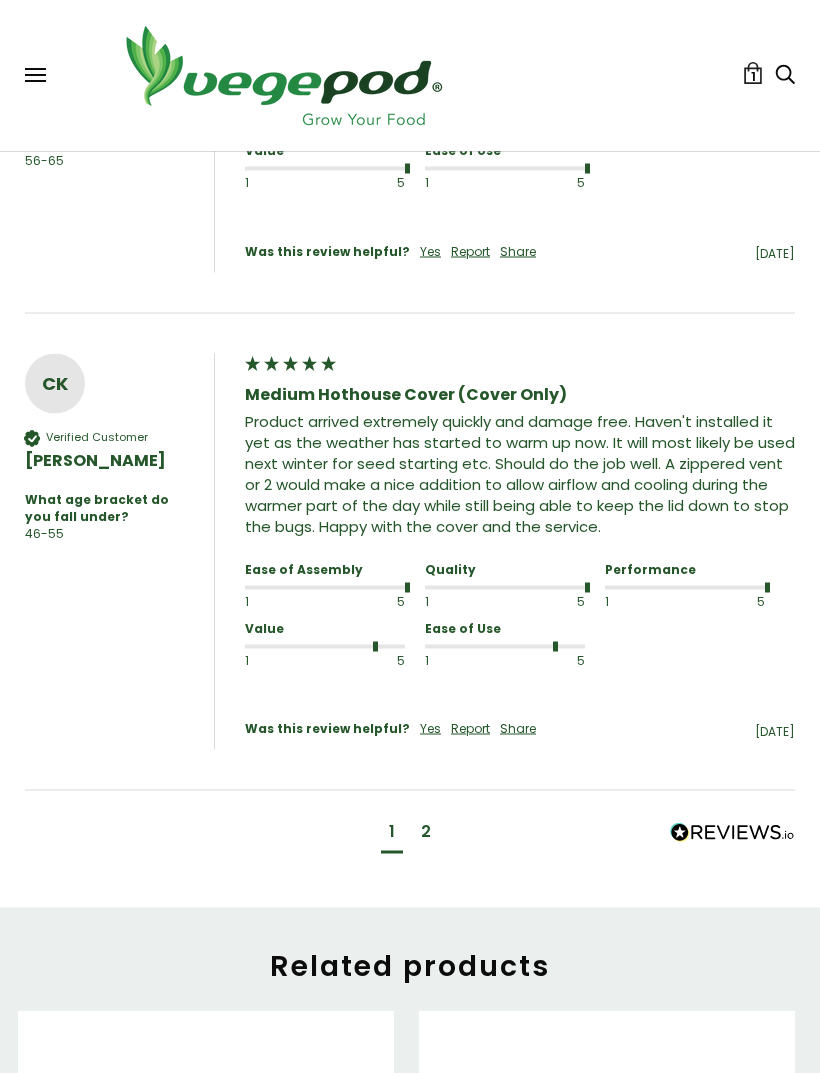 click on "2" 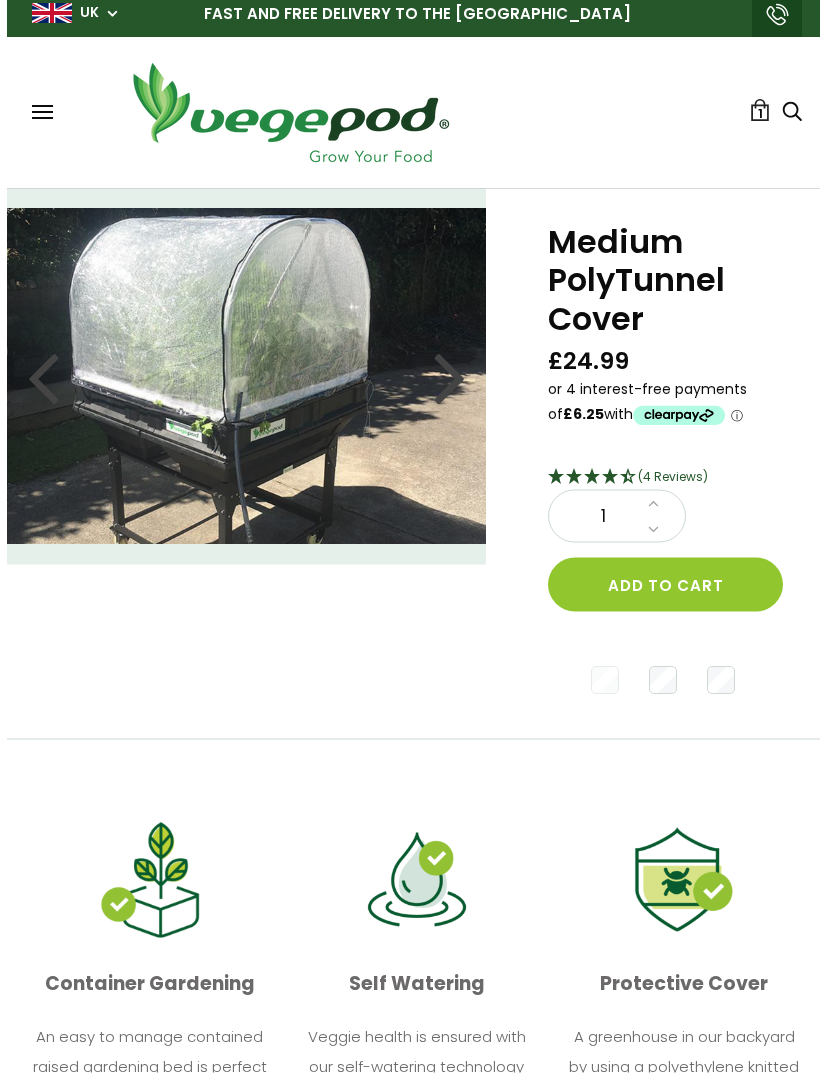 scroll, scrollTop: 0, scrollLeft: 2, axis: horizontal 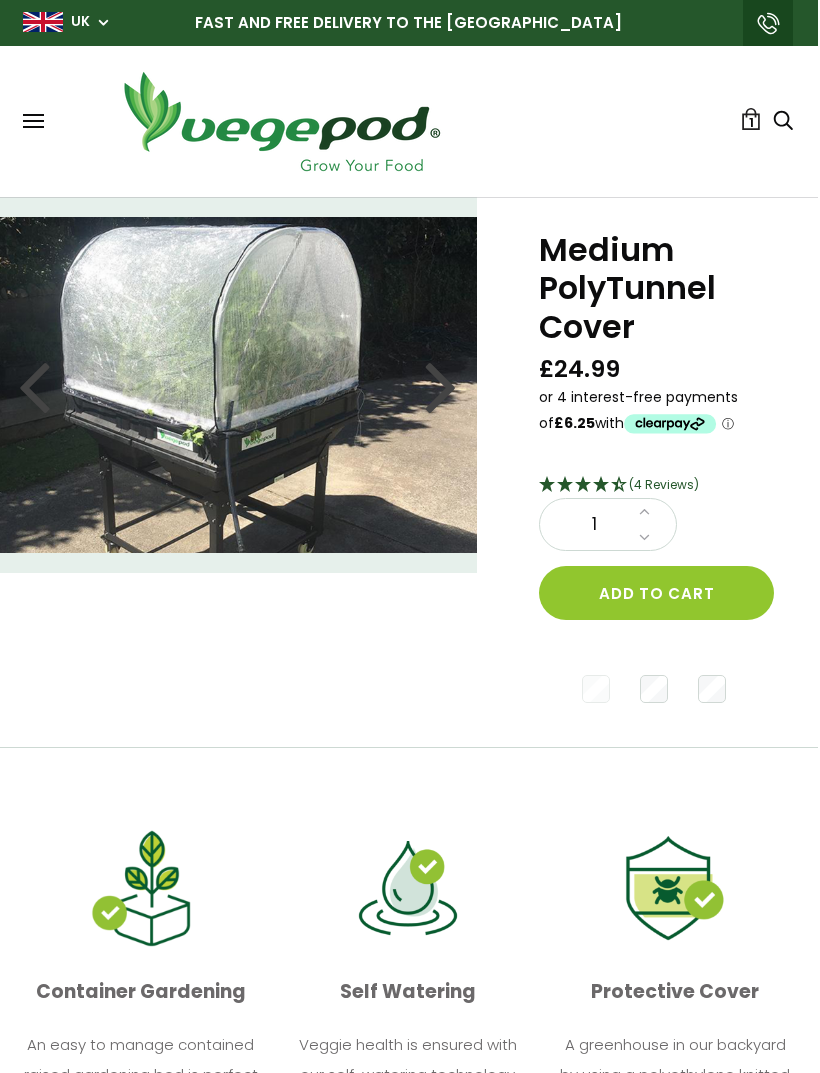 click at bounding box center [33, 121] 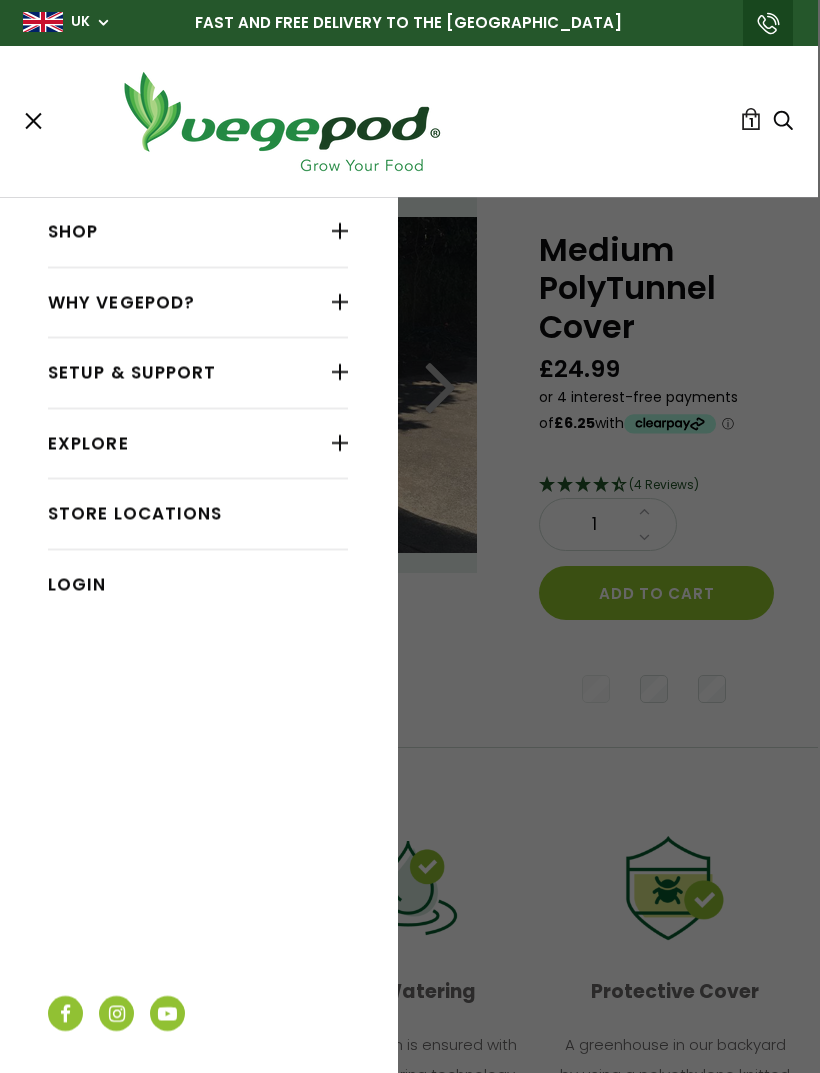 click on "Setup & Support" at bounding box center [198, 373] 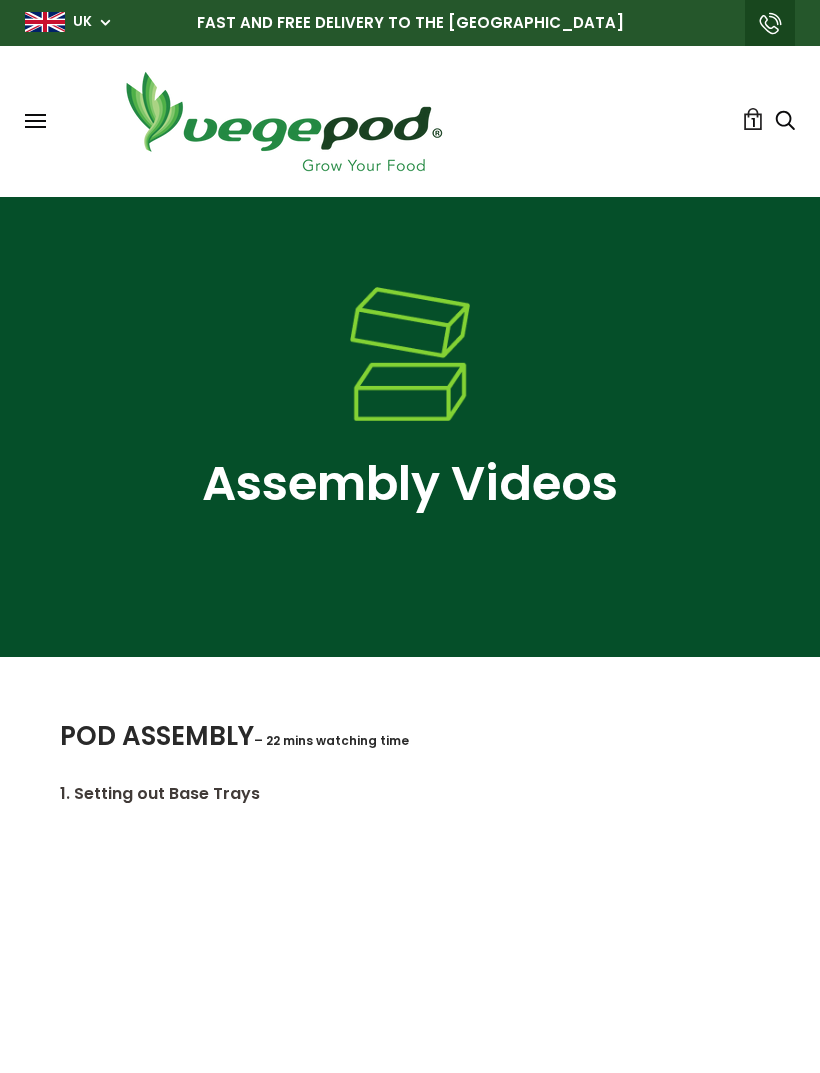 scroll, scrollTop: 94, scrollLeft: 0, axis: vertical 